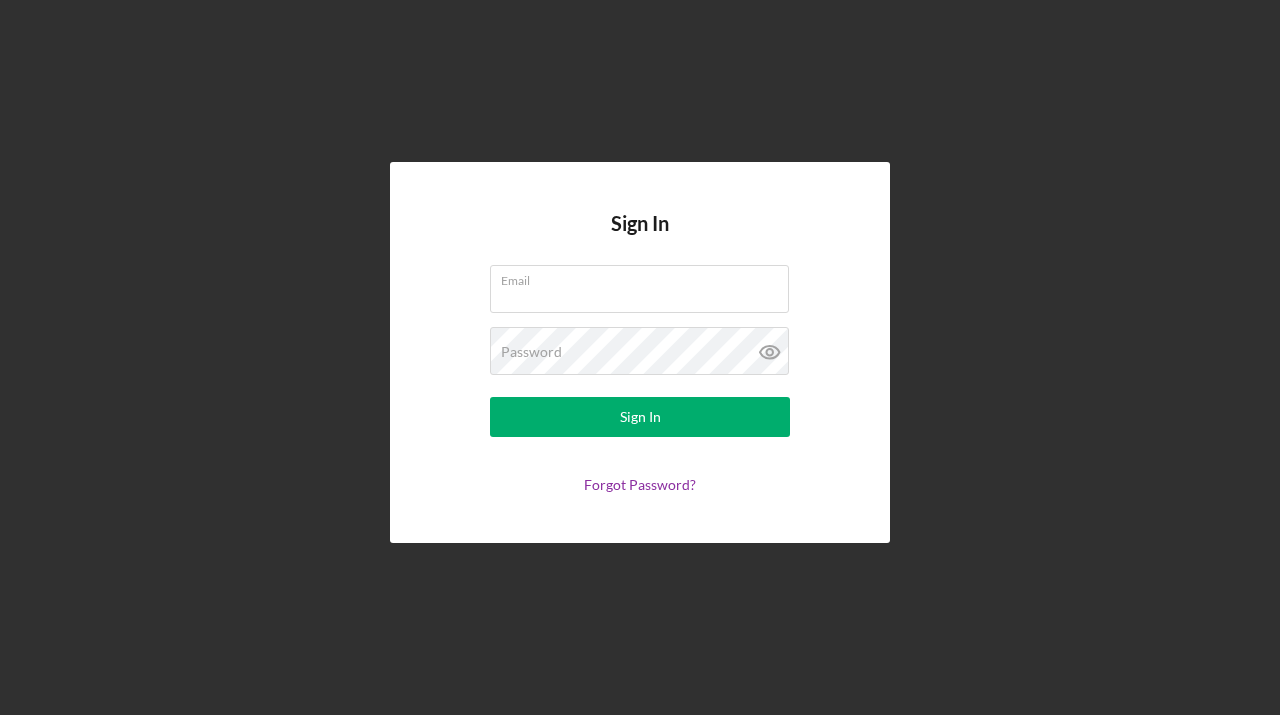 scroll, scrollTop: 0, scrollLeft: 0, axis: both 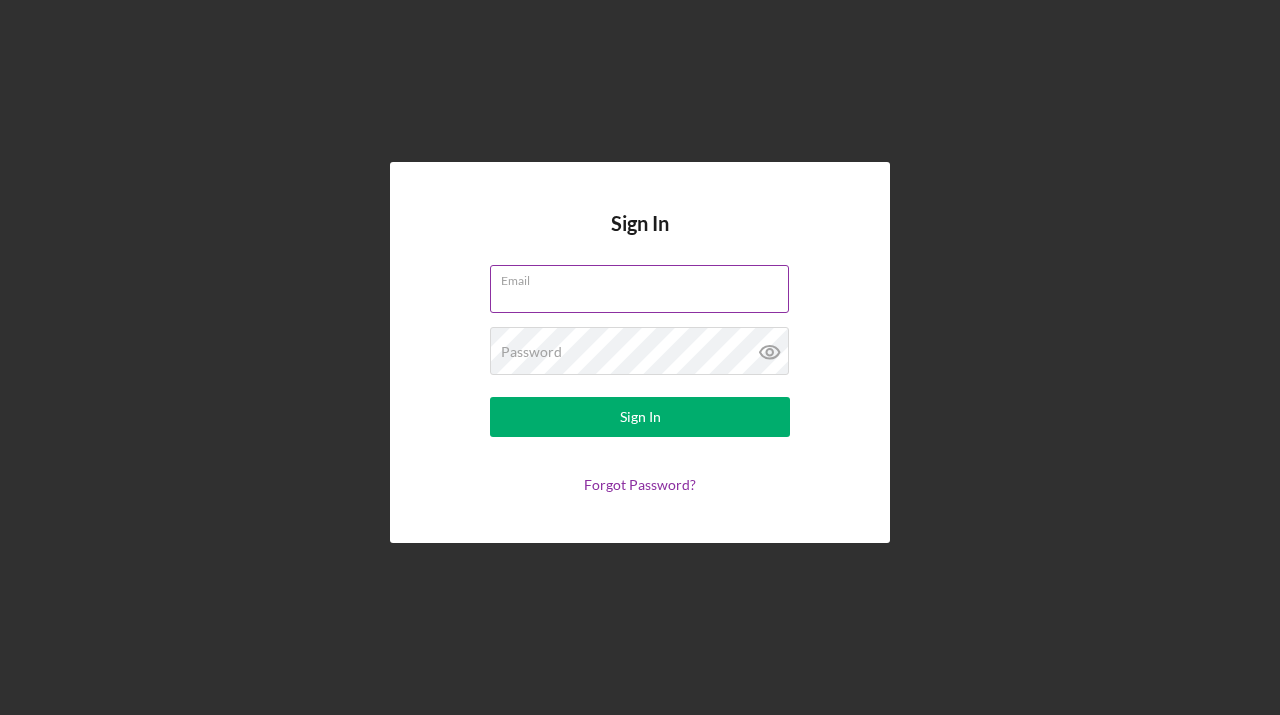 click on "Email" at bounding box center [639, 289] 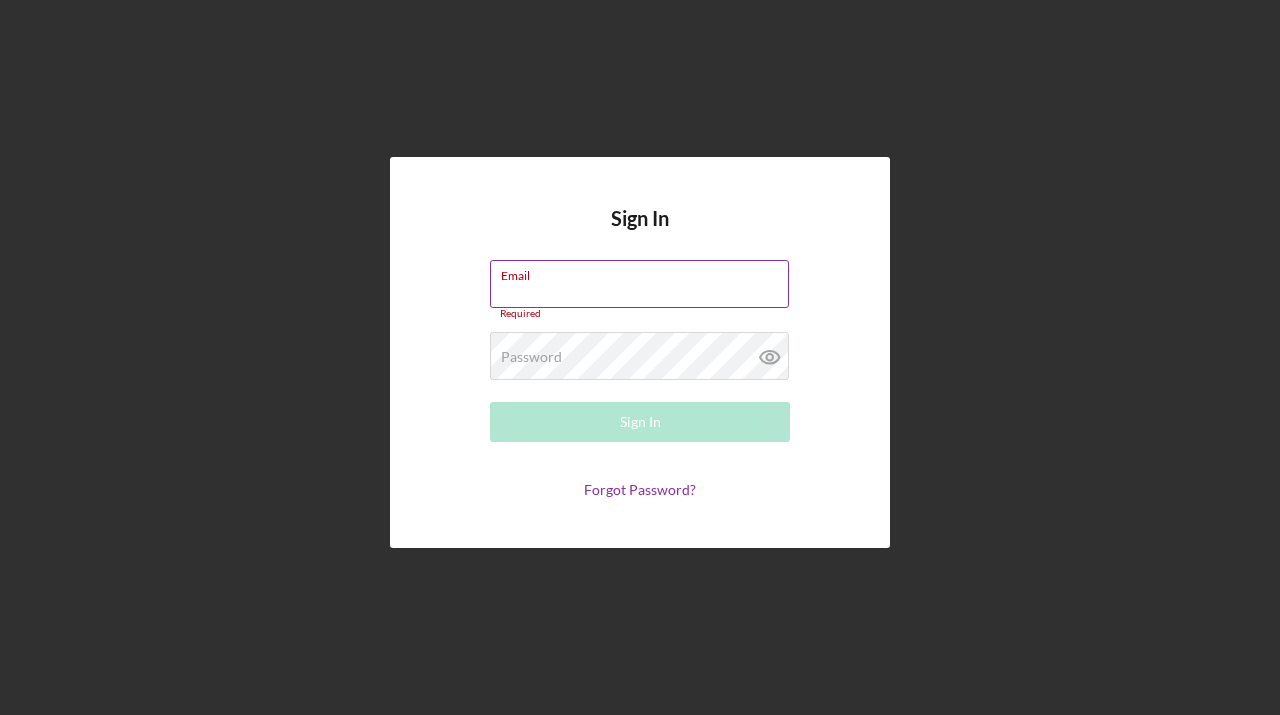 click on "Email" at bounding box center [639, 284] 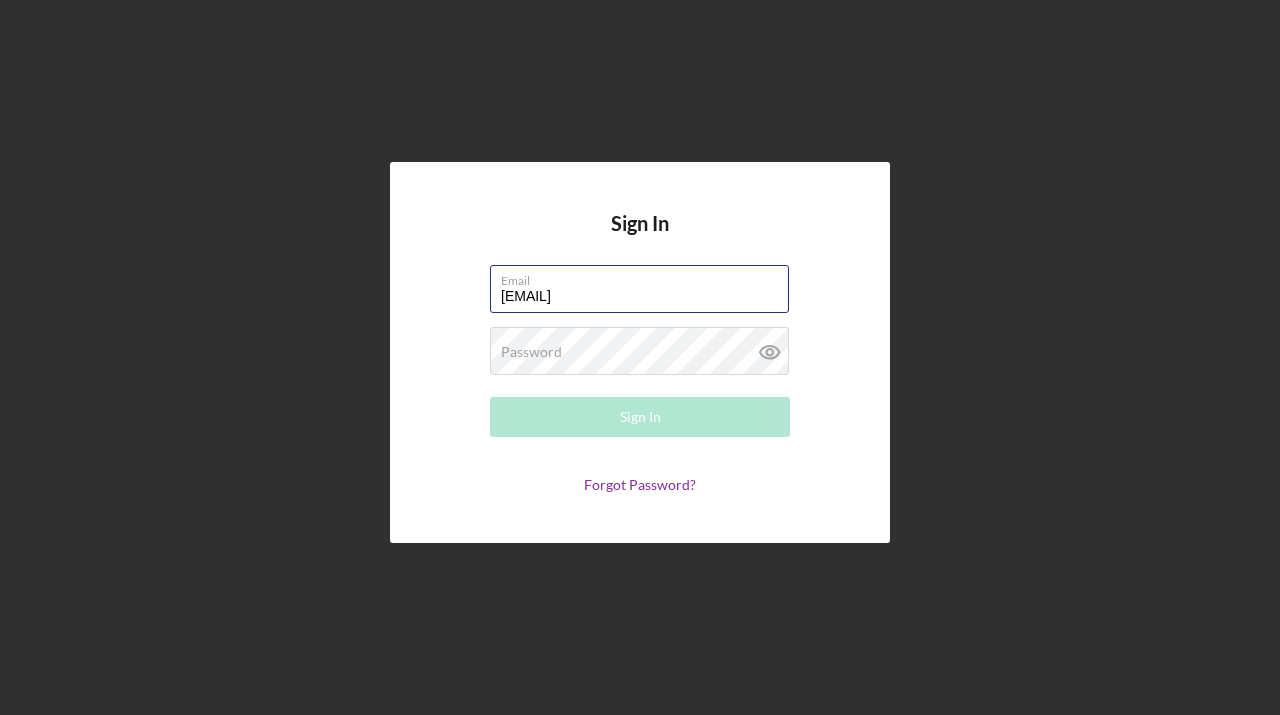 type on "[EMAIL]" 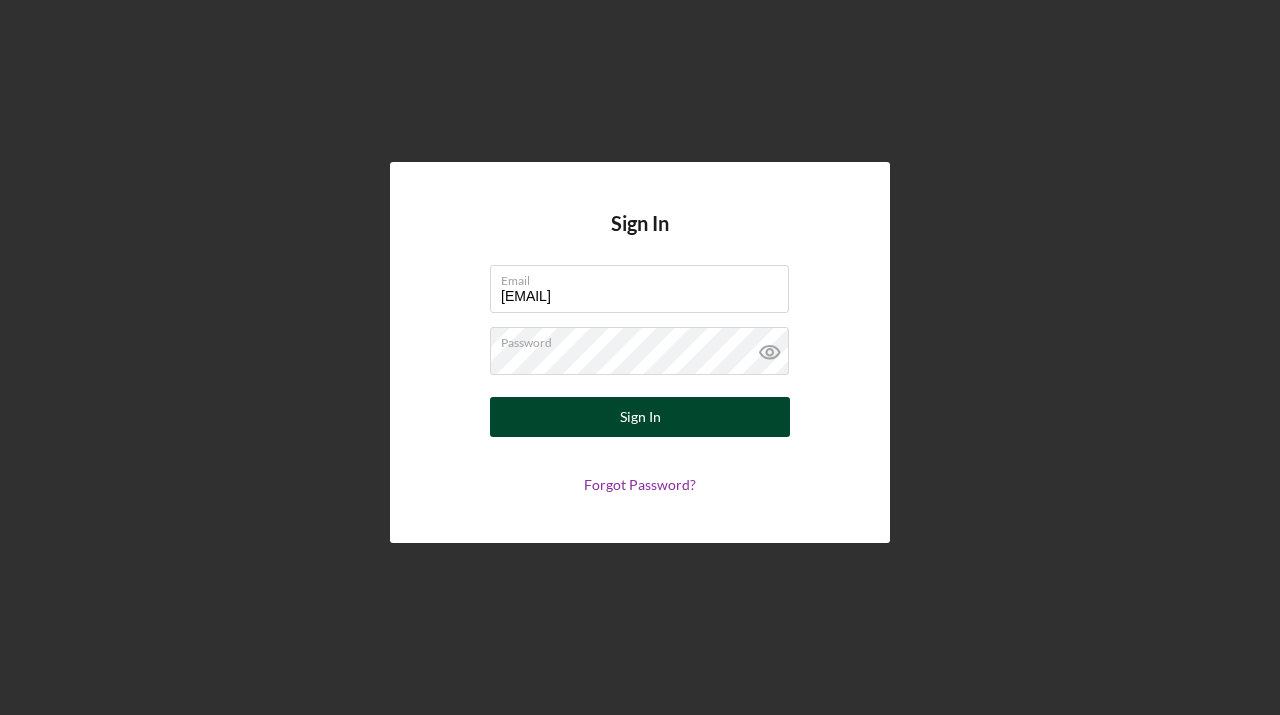 click on "Sign In" at bounding box center (640, 417) 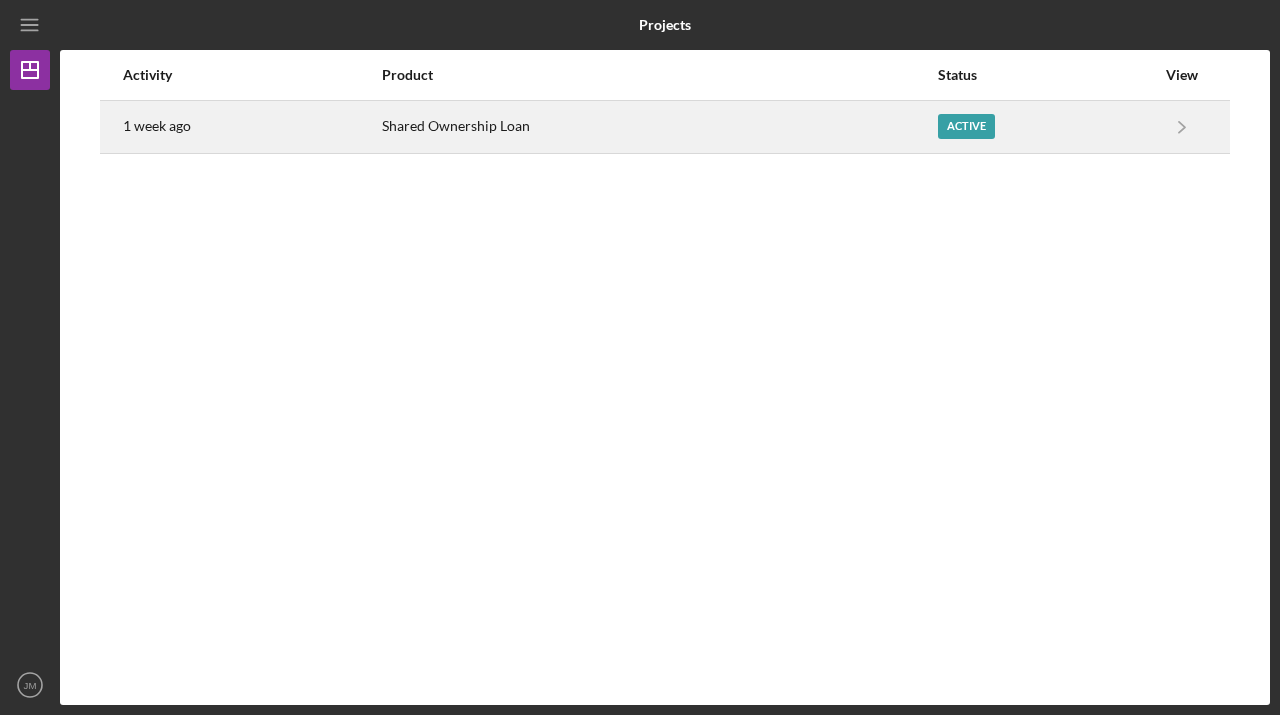 click on "Shared Ownership Loan" at bounding box center [659, 127] 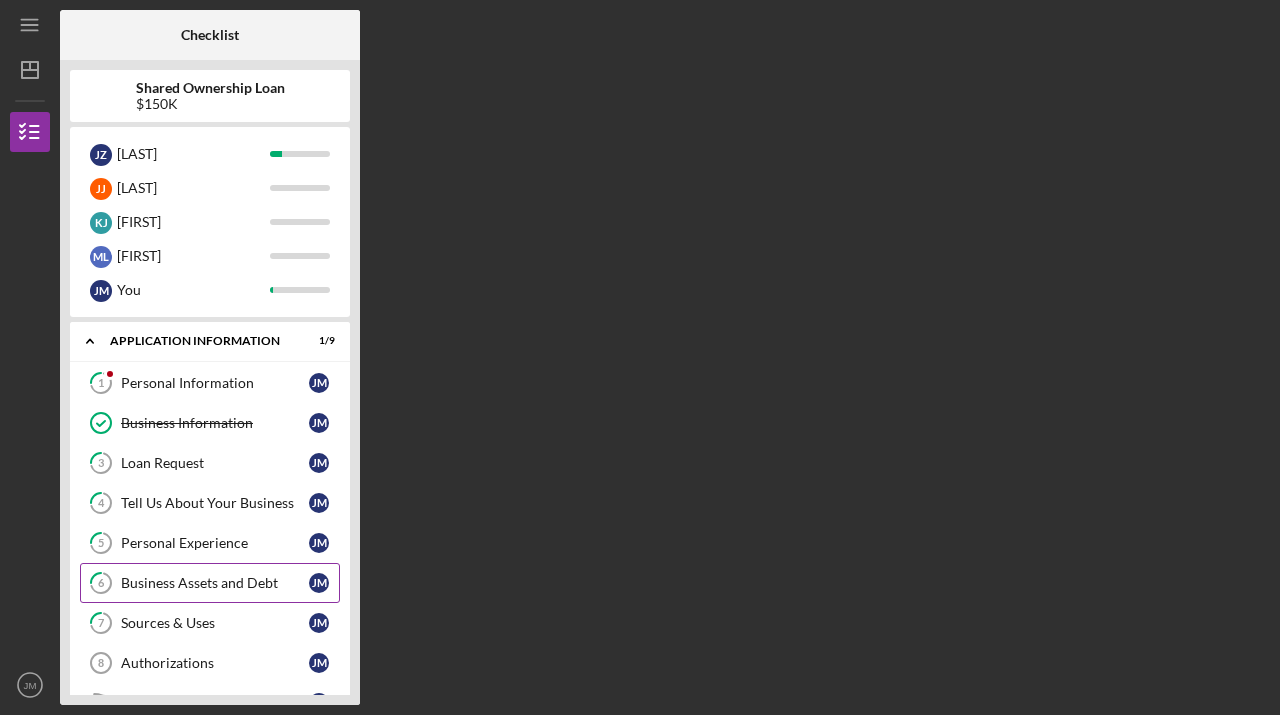 scroll, scrollTop: 6, scrollLeft: 0, axis: vertical 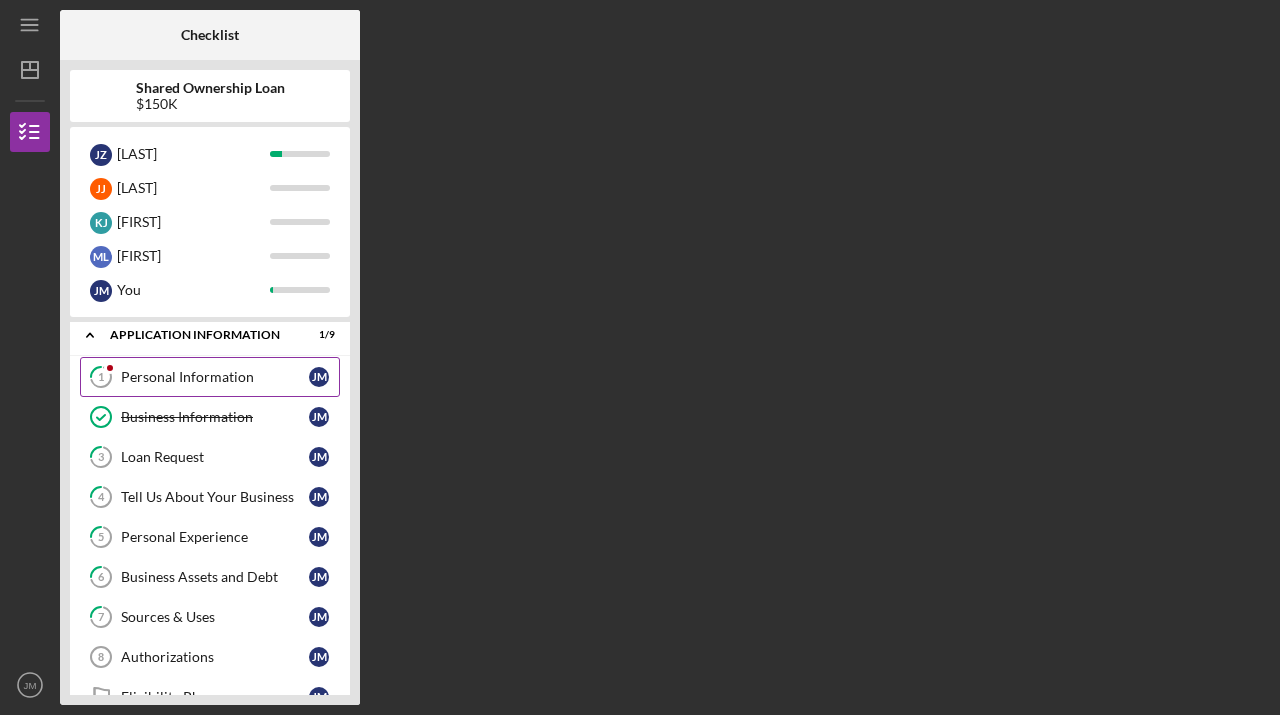 click on "Personal Information" at bounding box center [215, 377] 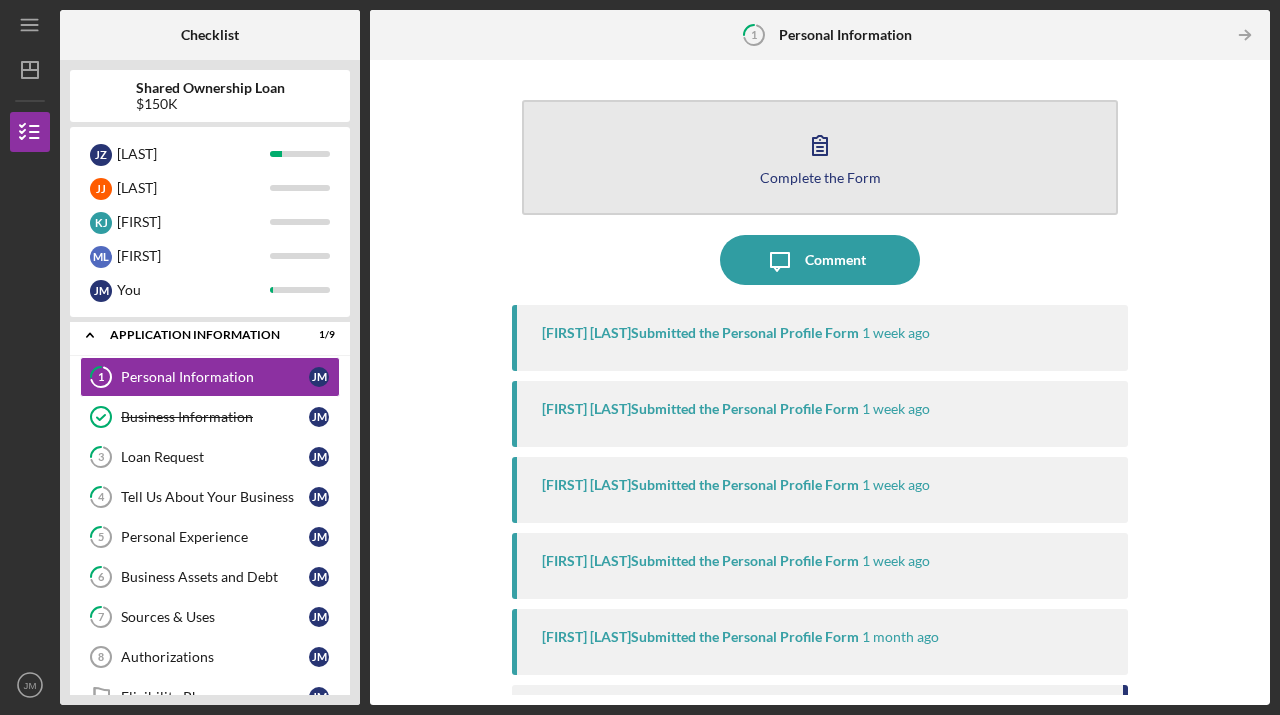 click 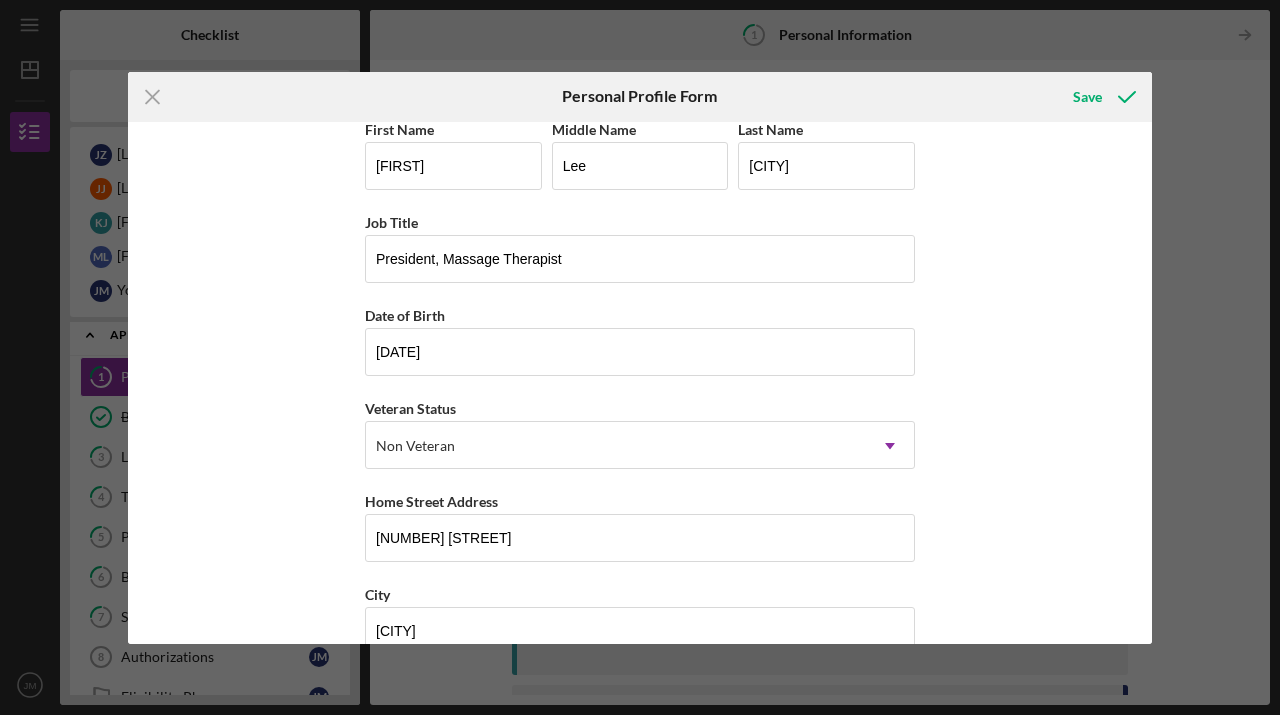 scroll, scrollTop: 0, scrollLeft: 0, axis: both 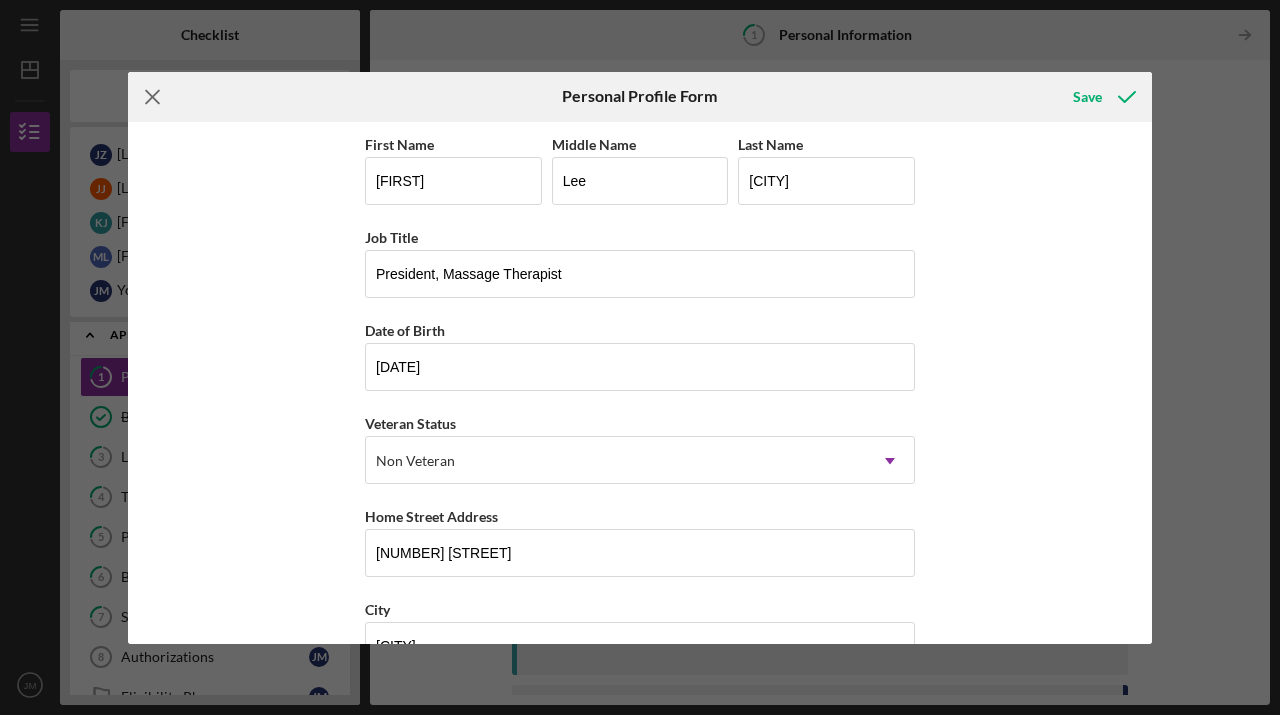 click on "Icon/Menu Close" 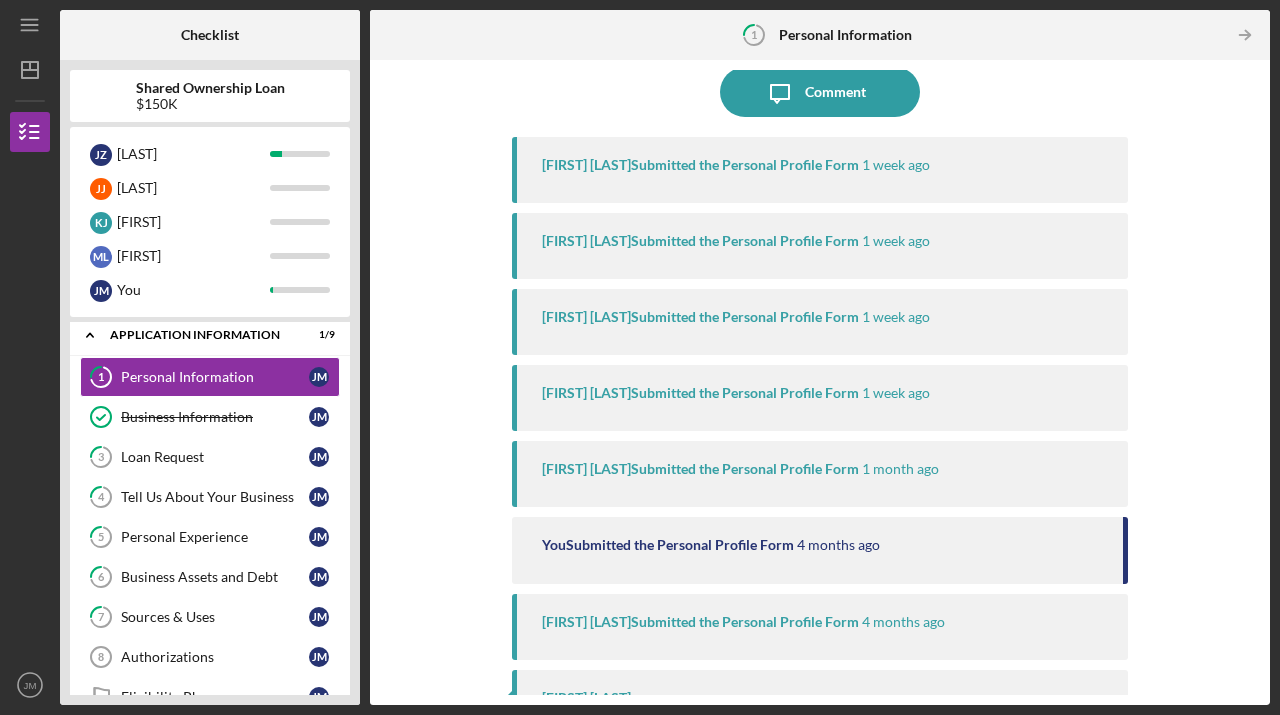 scroll, scrollTop: 0, scrollLeft: 0, axis: both 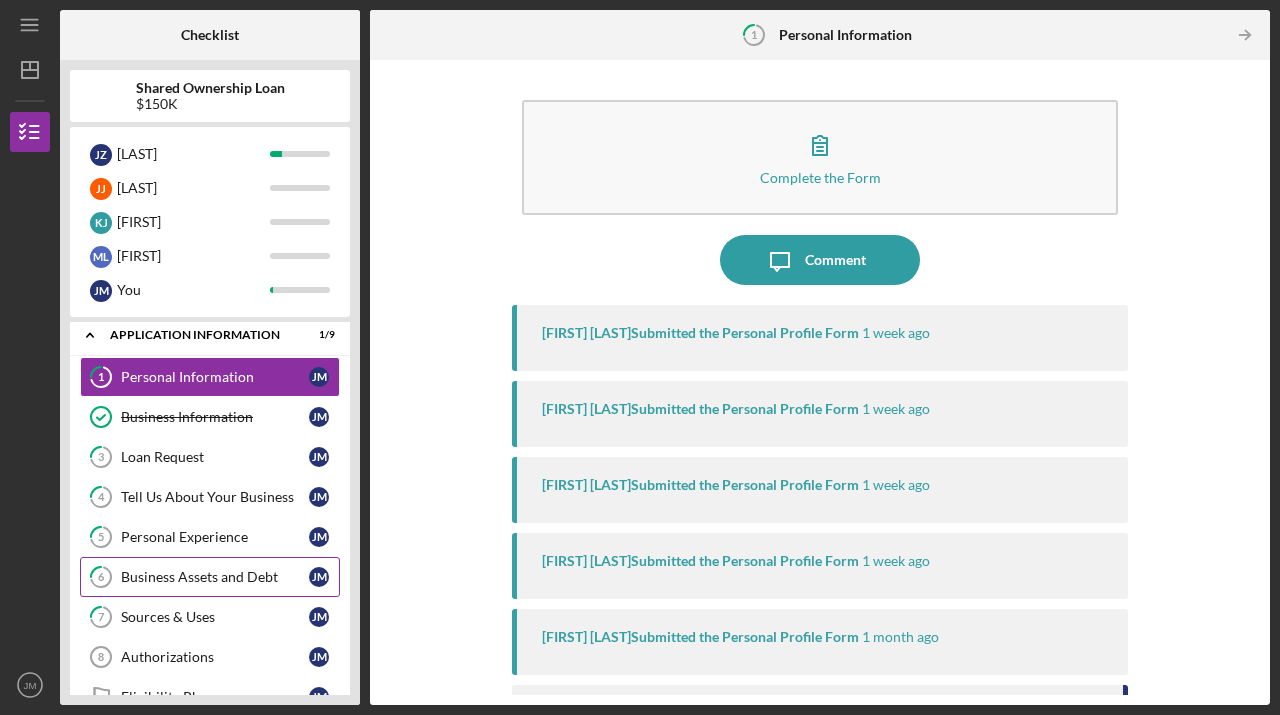 click on "Business Assets and Debt" at bounding box center [215, 577] 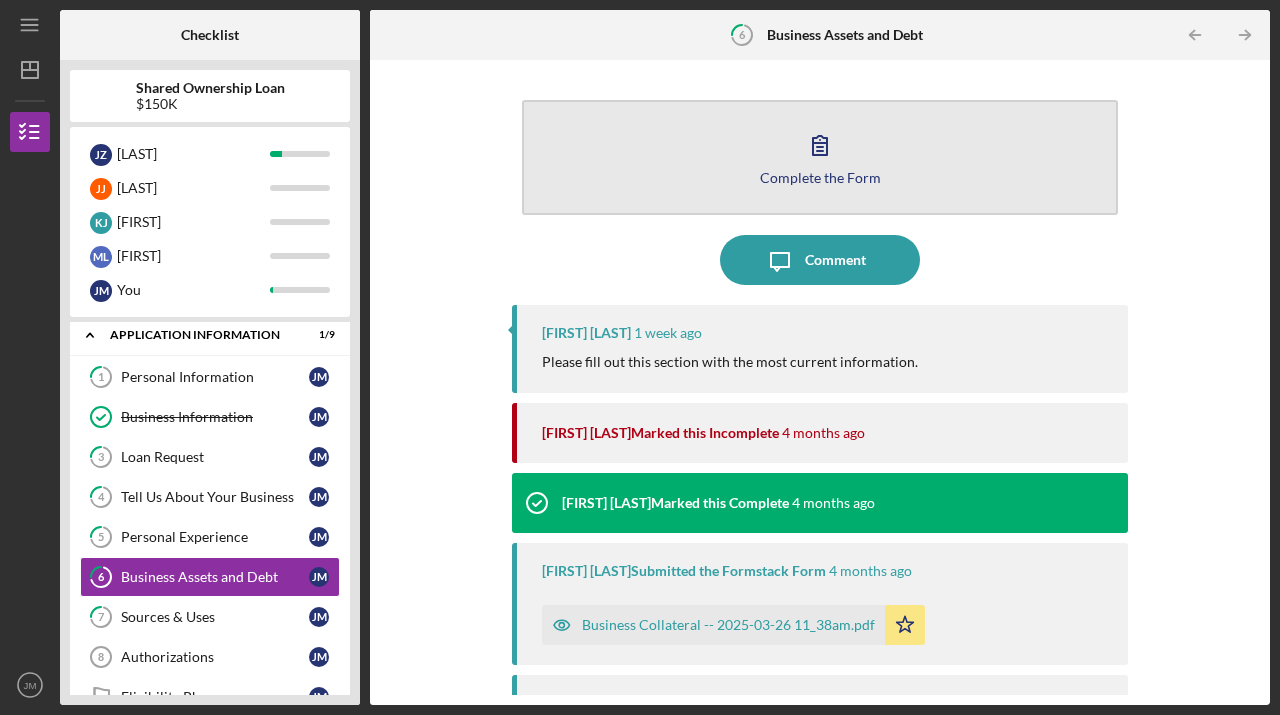 click on "Complete the Form Form" at bounding box center [820, 157] 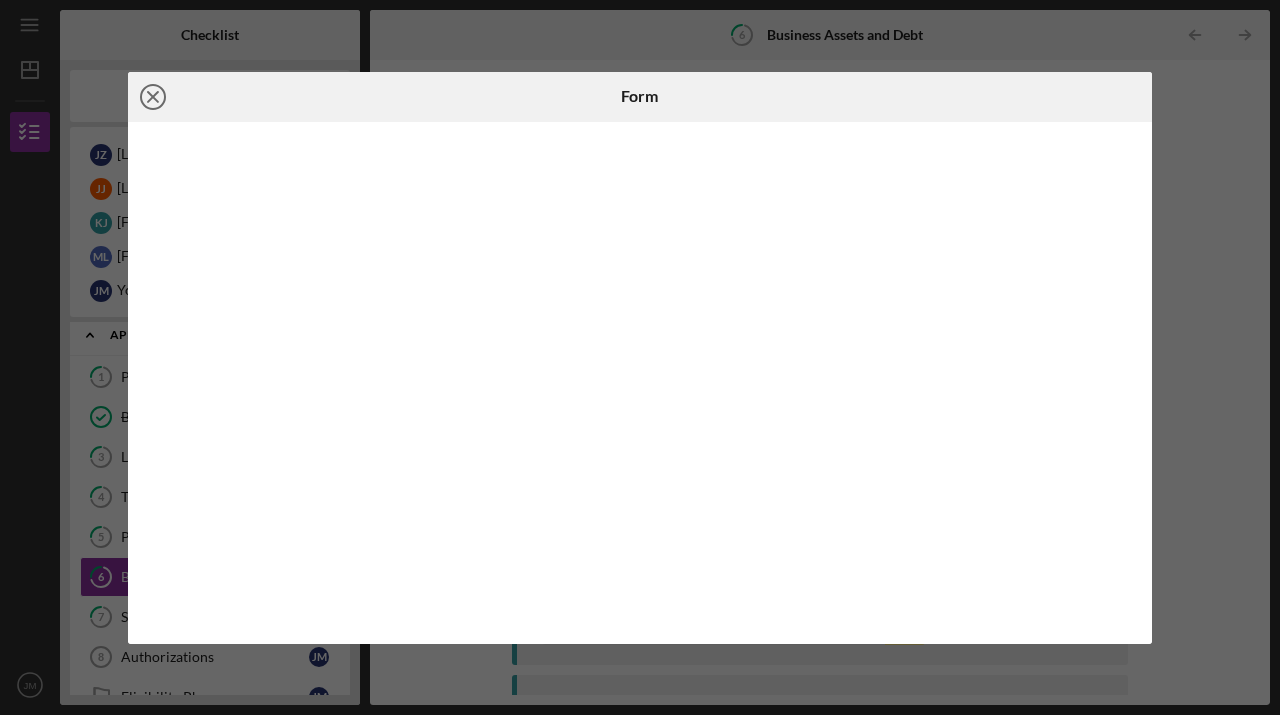 click 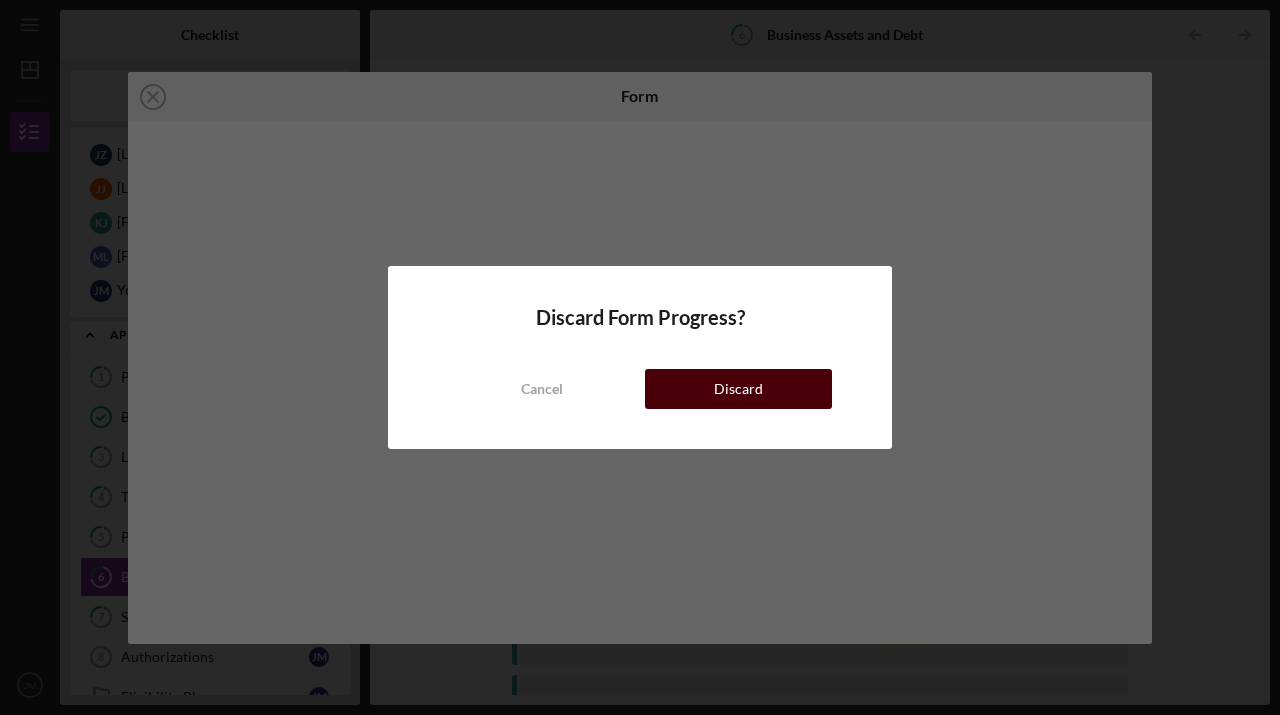 click on "Discard" at bounding box center [738, 389] 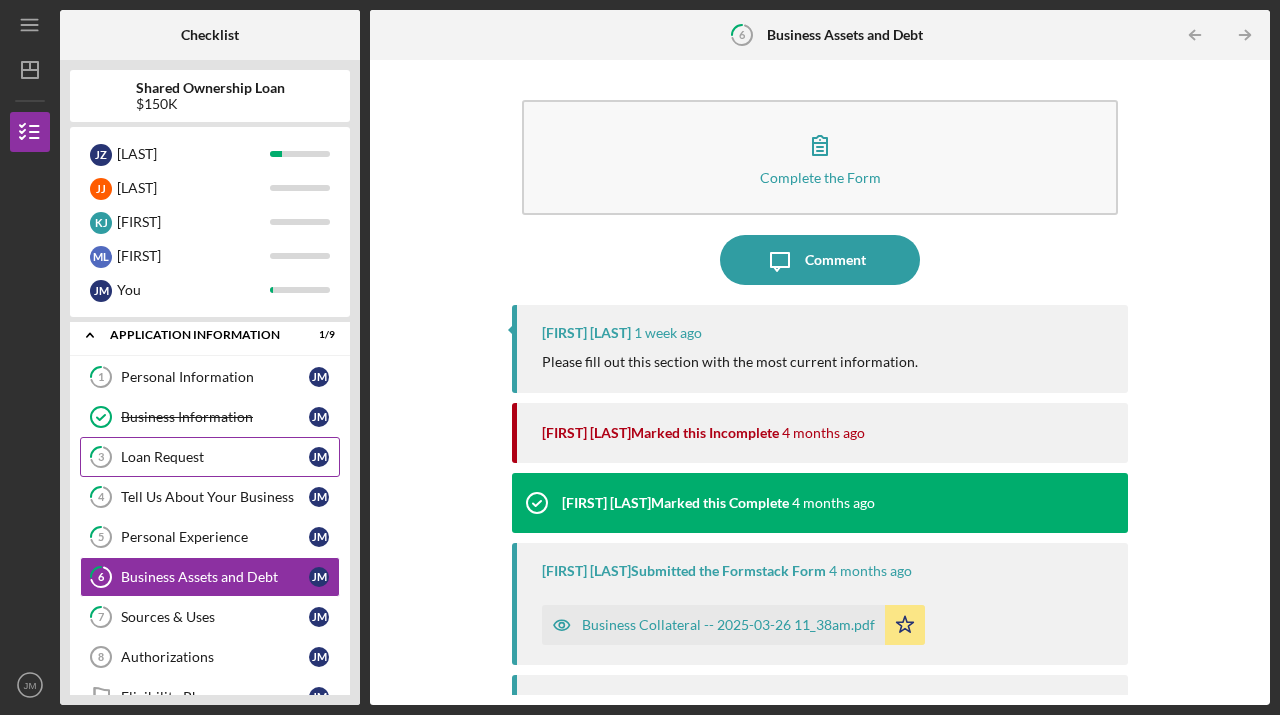 click on "Loan Request" at bounding box center (215, 457) 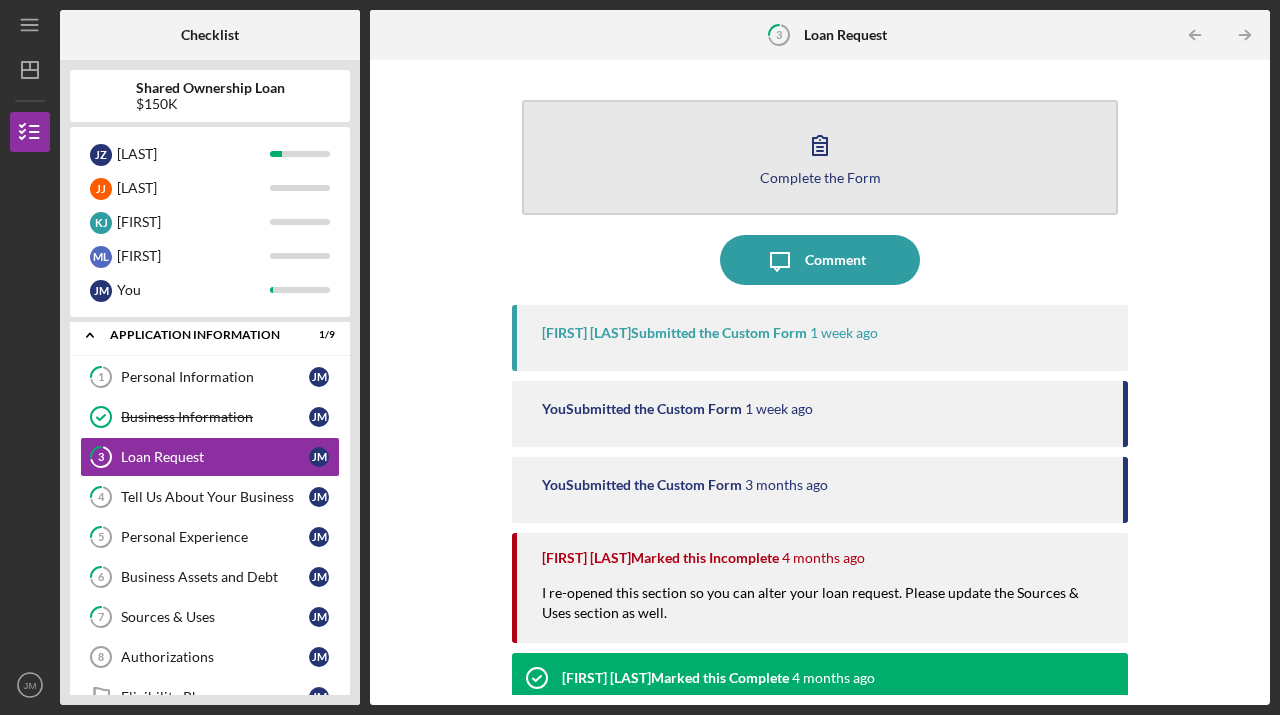 click on "Complete the Form Form" at bounding box center (820, 157) 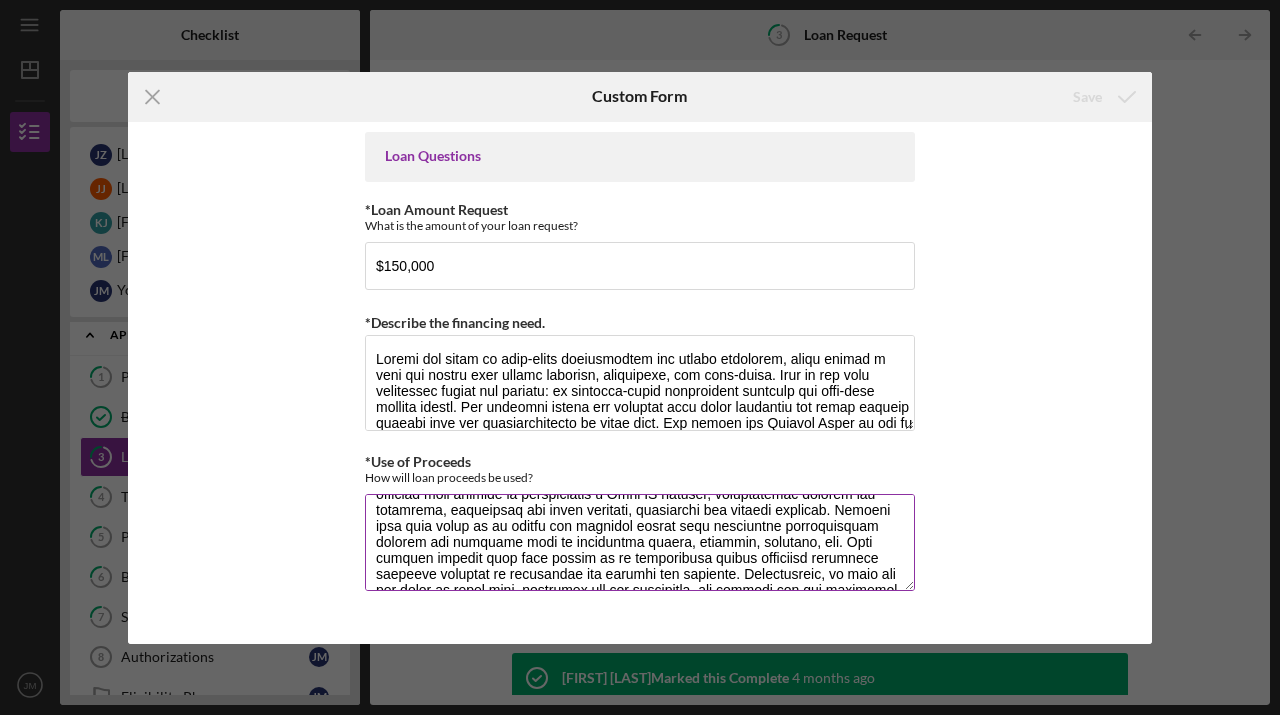 scroll, scrollTop: 177, scrollLeft: 0, axis: vertical 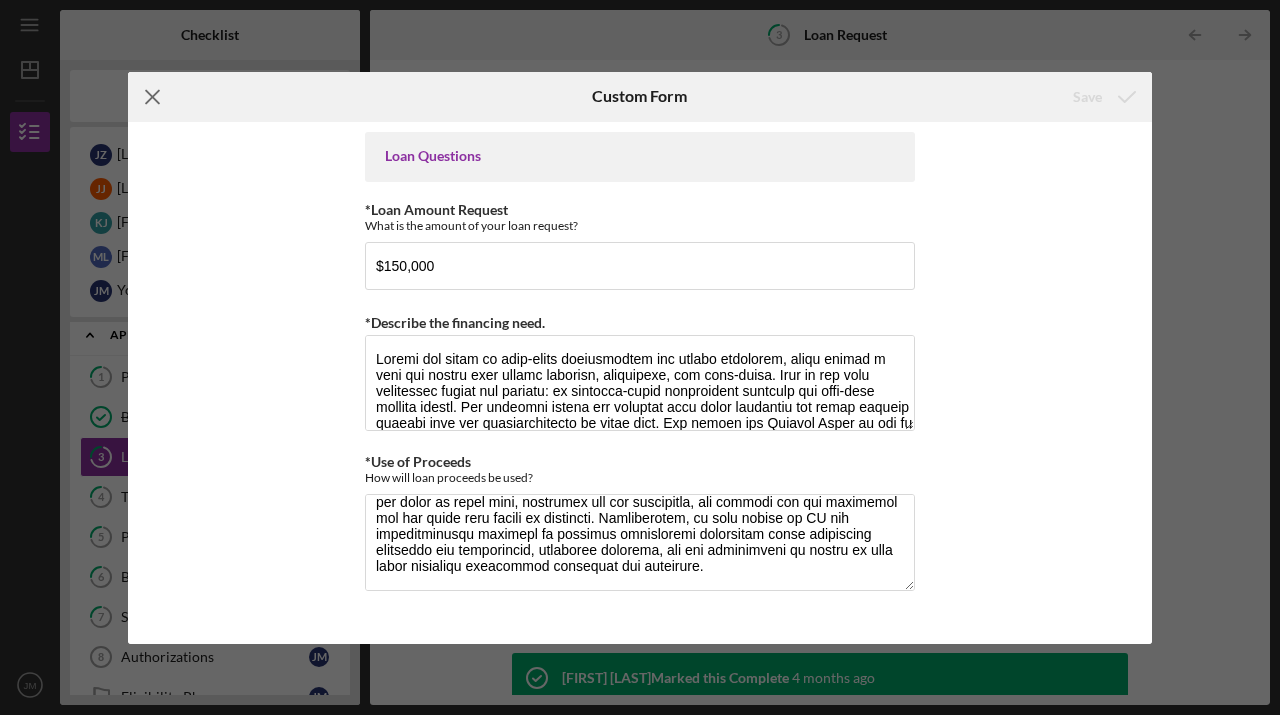 click 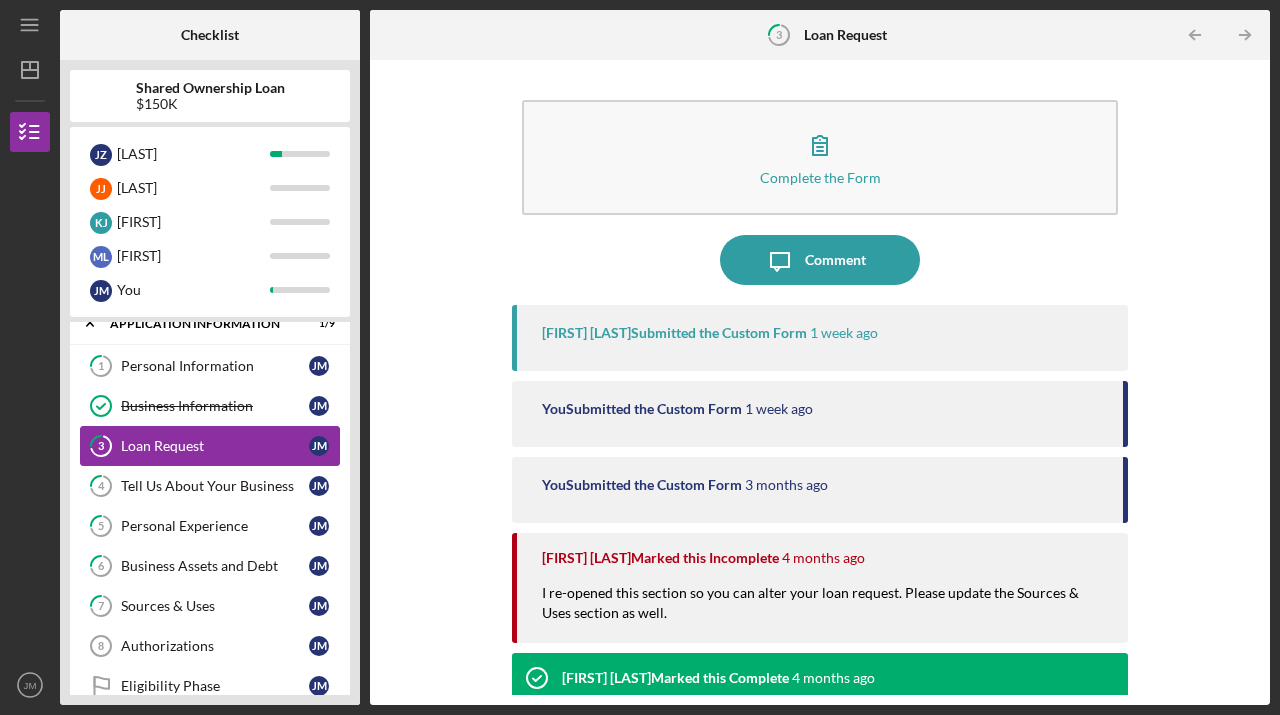 scroll, scrollTop: 24, scrollLeft: 0, axis: vertical 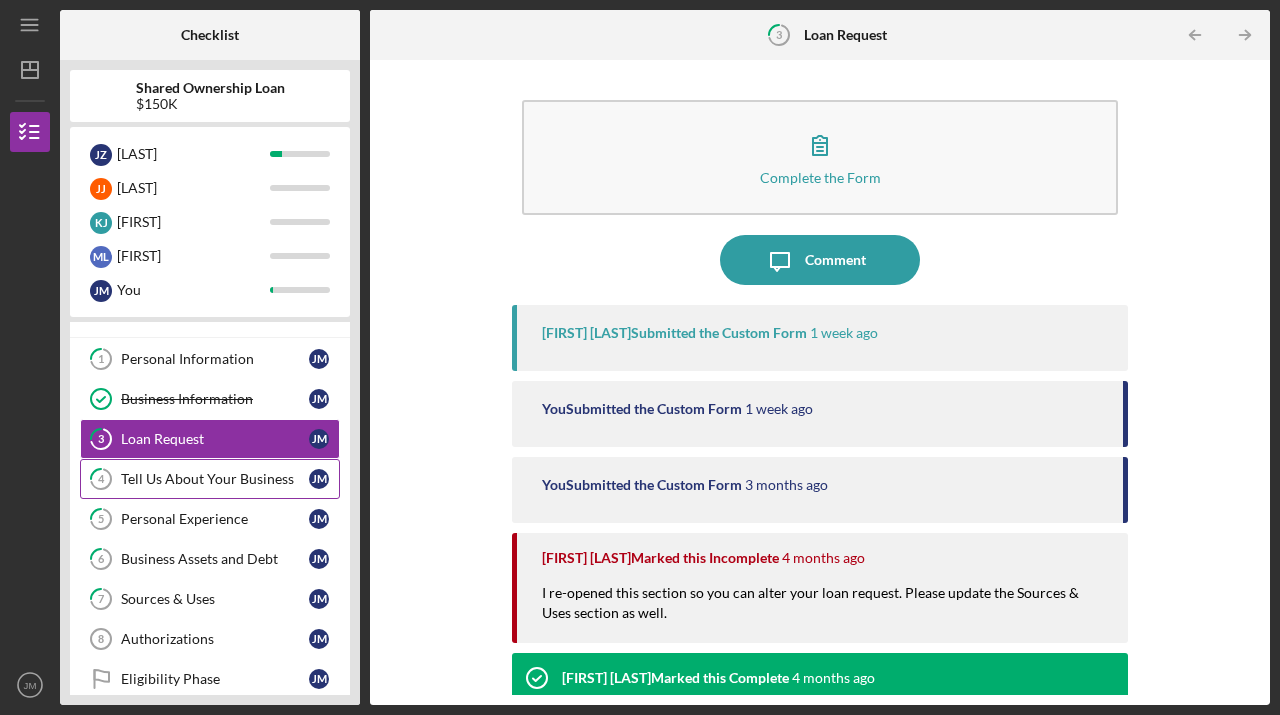click on "Tell Us About Your Business" at bounding box center [215, 479] 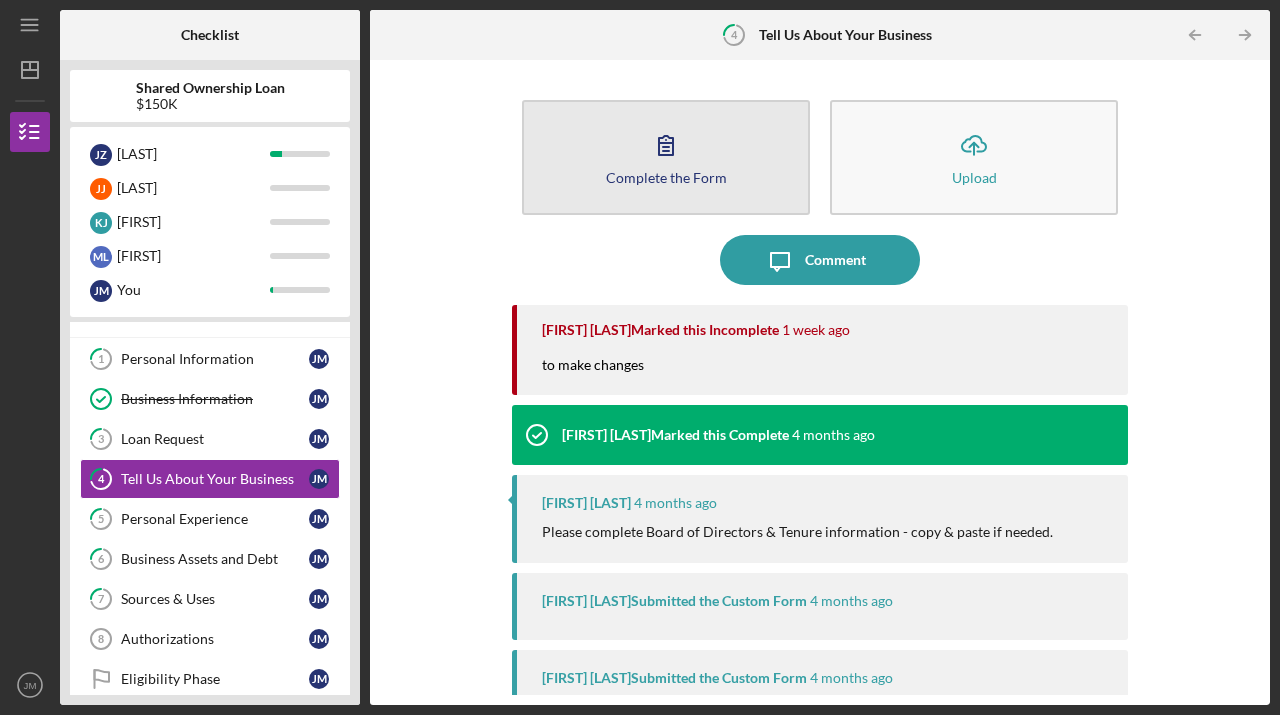 click on "Complete the Form" at bounding box center (666, 177) 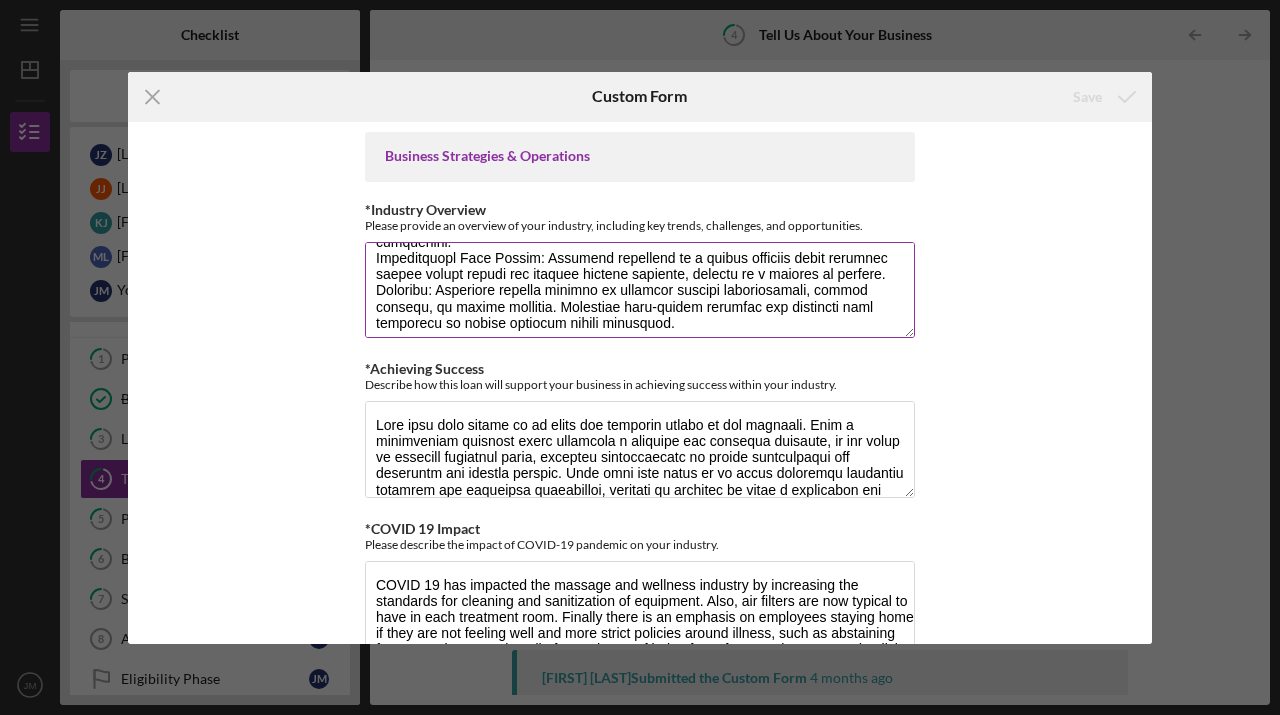 scroll, scrollTop: 982, scrollLeft: 0, axis: vertical 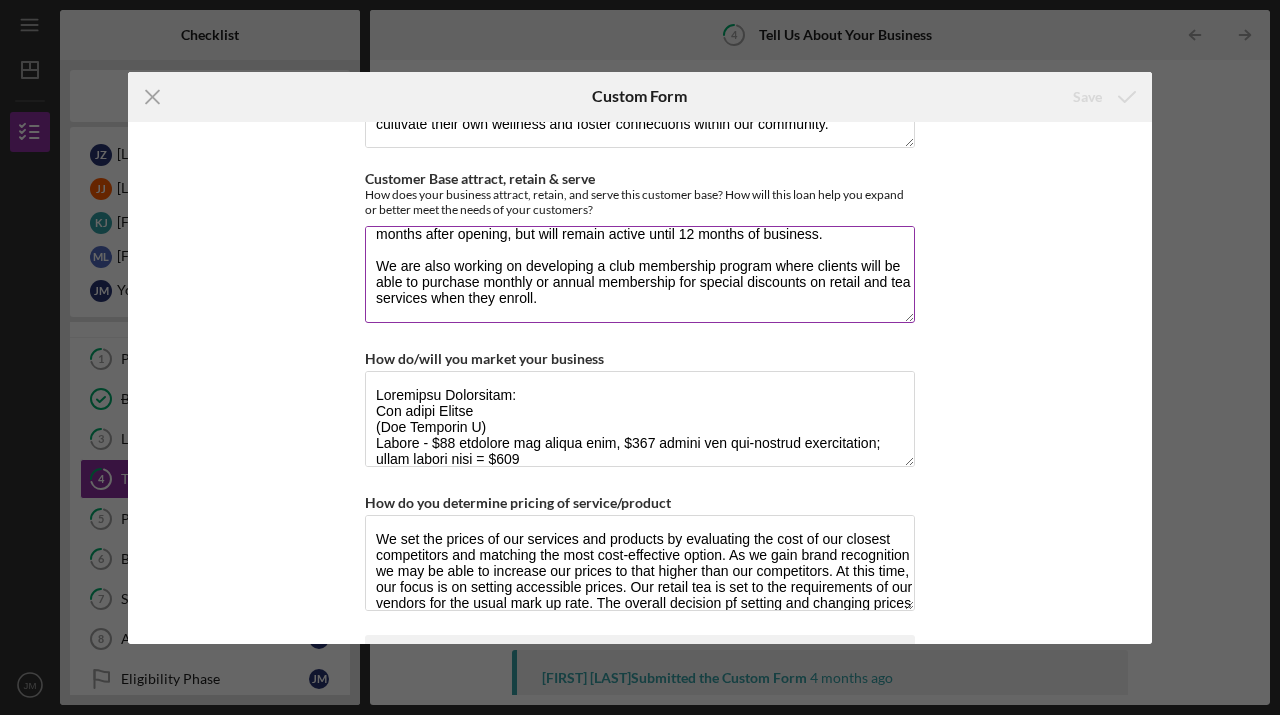 drag, startPoint x: 375, startPoint y: 210, endPoint x: 990, endPoint y: 337, distance: 627.97614 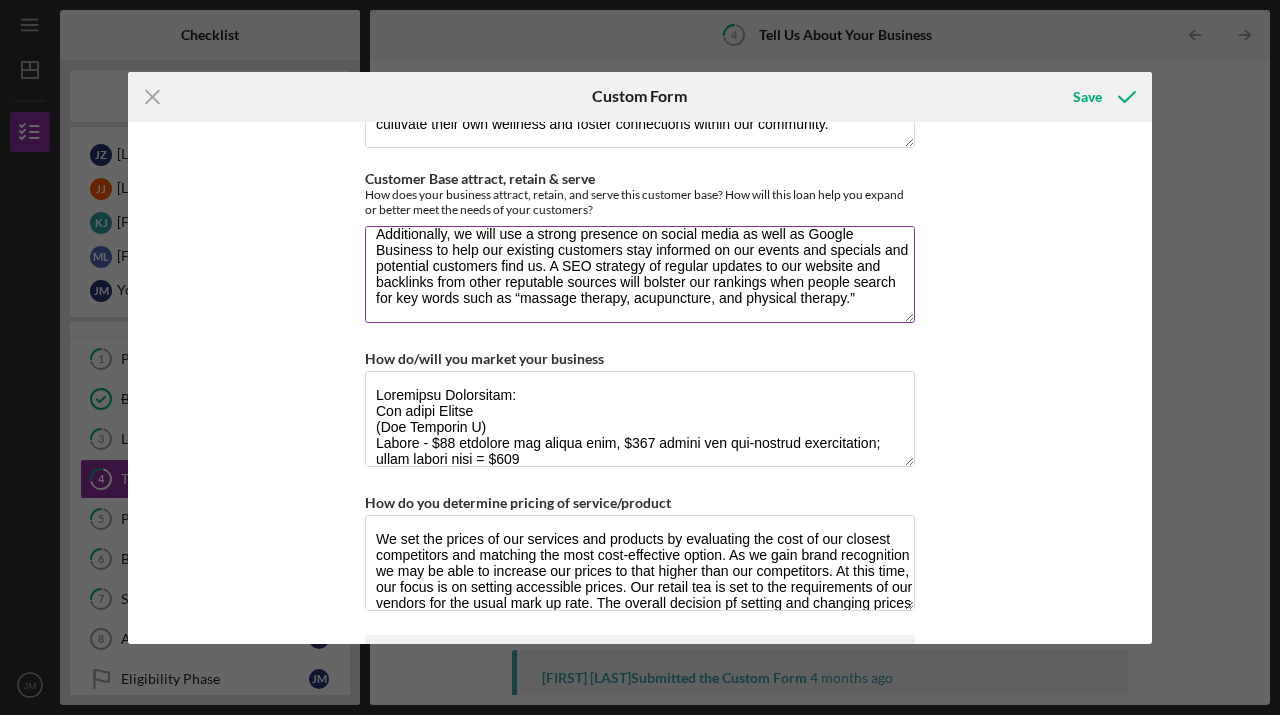 scroll, scrollTop: 145, scrollLeft: 0, axis: vertical 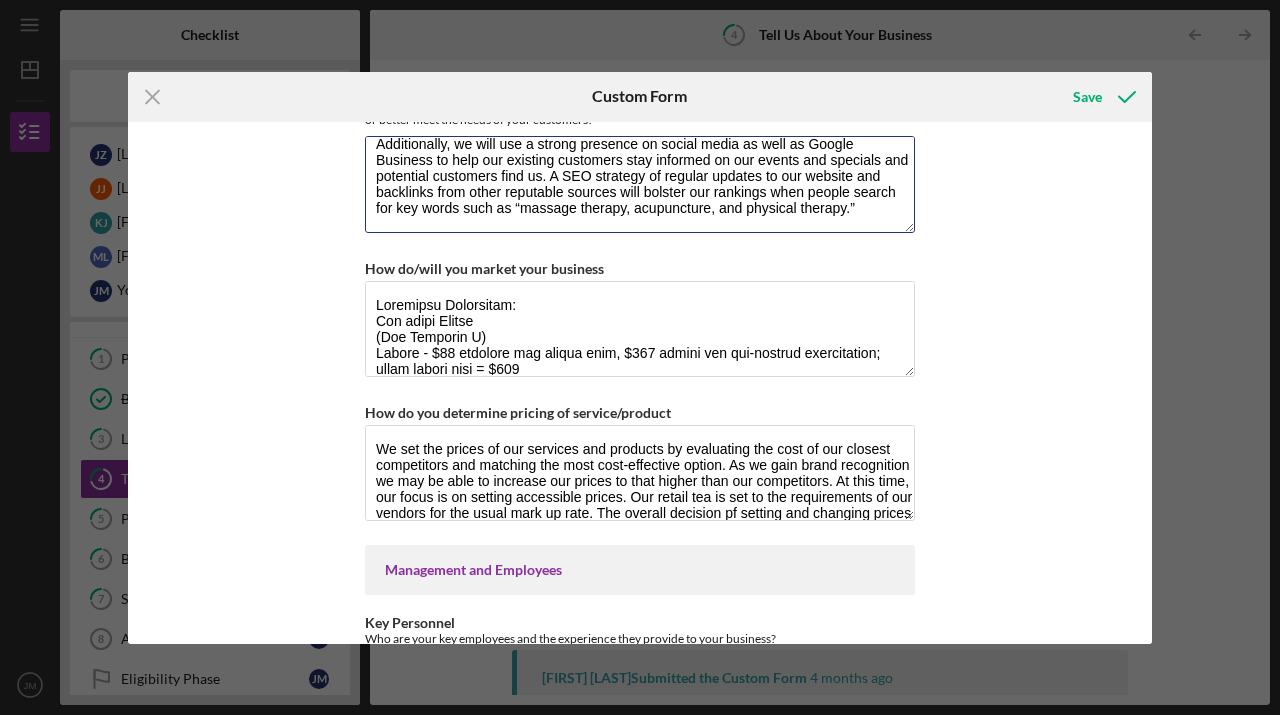 type on "Word of mouth is the best way to attract and maintain a strong client base. Our referral program rewards clients who send their community our way by giving $5 off of any service to the new client as well as a $5 credit toward the account of the person who recommended us. Our wellness club membership program rewards clients who prioritize monthly wellness by offering 10% off of services by enrolling in an auto-pay club. We also offer package discounts of 5% for customers purchasing bulk services in bundles of 4.
Additionally, we will use a strong presence on social media as well as Google Business to help our existing customers stay informed on our events and specials and potential customers find us. A SEO strategy of regular updates to our website and backlinks from other reputable sources will bolster our rankings when people search for key words such as “massage therapy, acupuncture, and physical therapy.”" 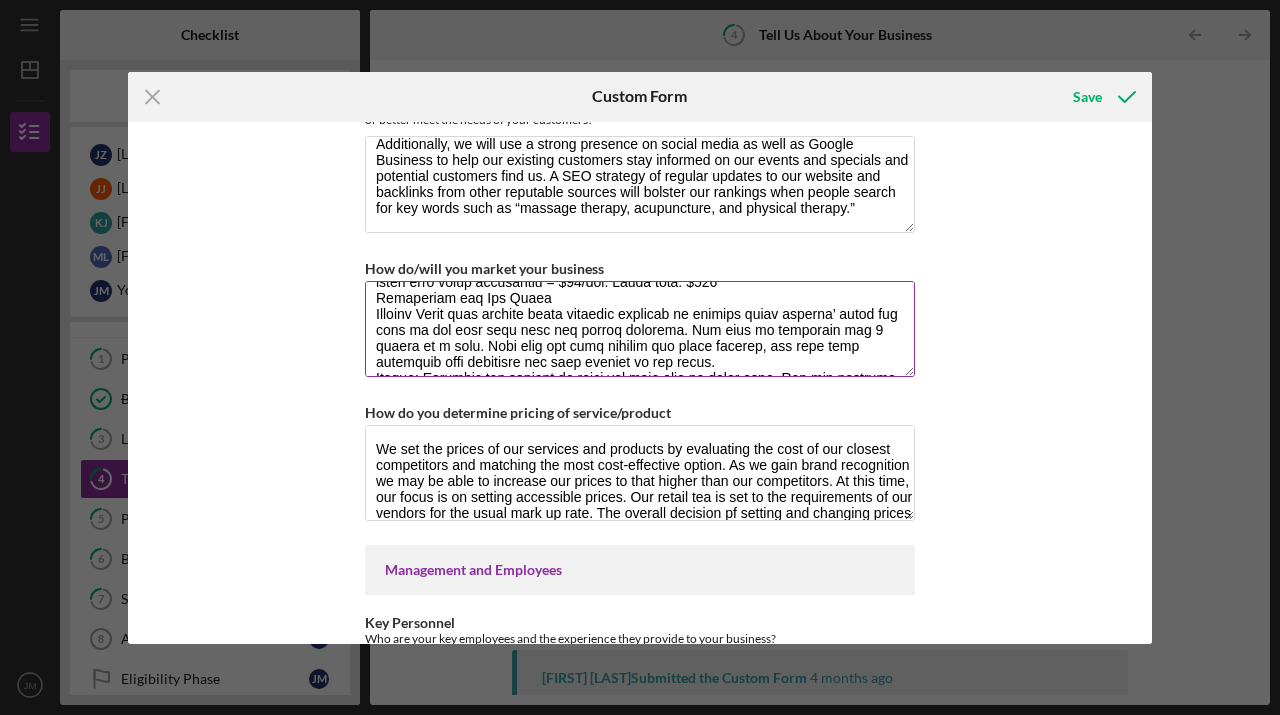 scroll, scrollTop: 451, scrollLeft: 0, axis: vertical 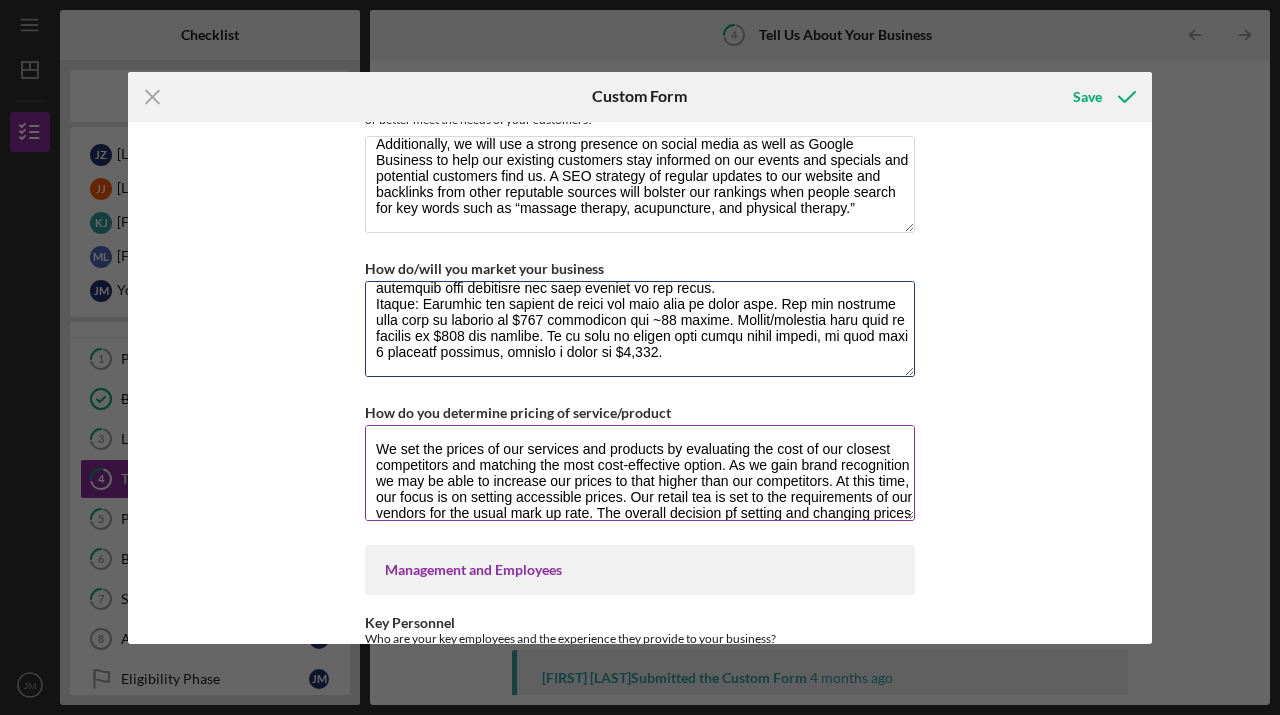 drag, startPoint x: 369, startPoint y: 260, endPoint x: 797, endPoint y: 379, distance: 444.2353 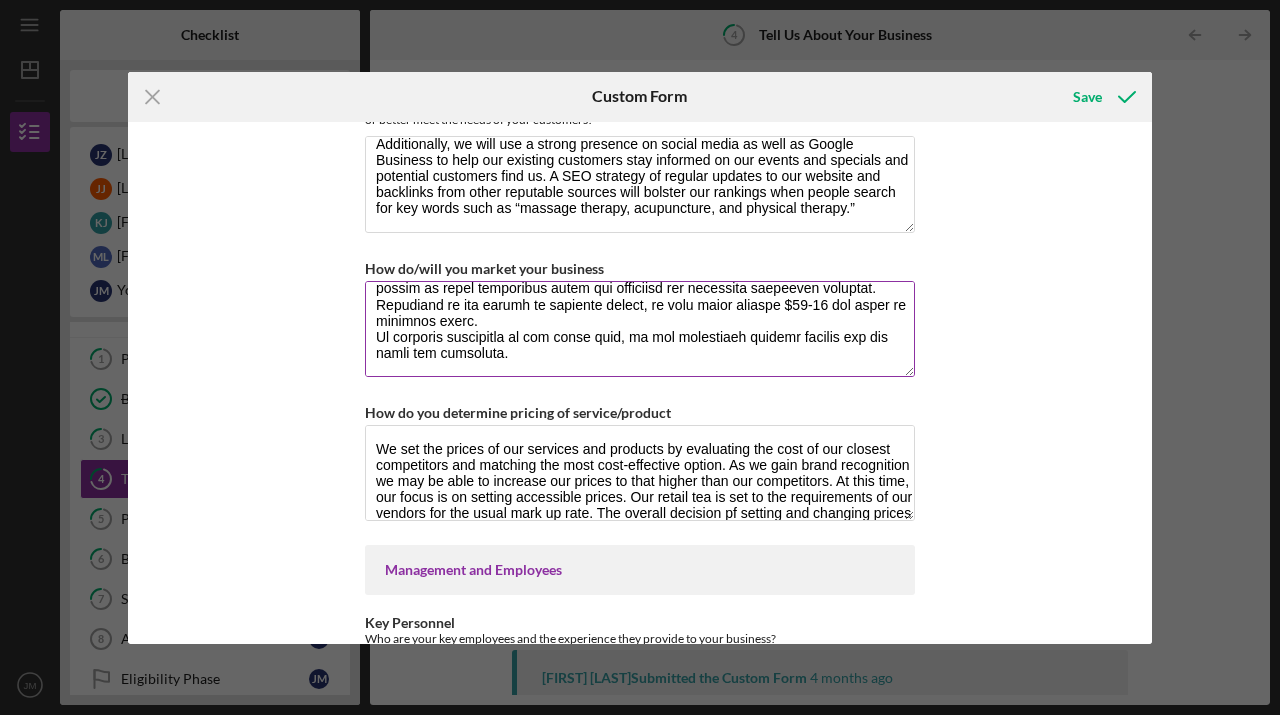 scroll, scrollTop: 339, scrollLeft: 0, axis: vertical 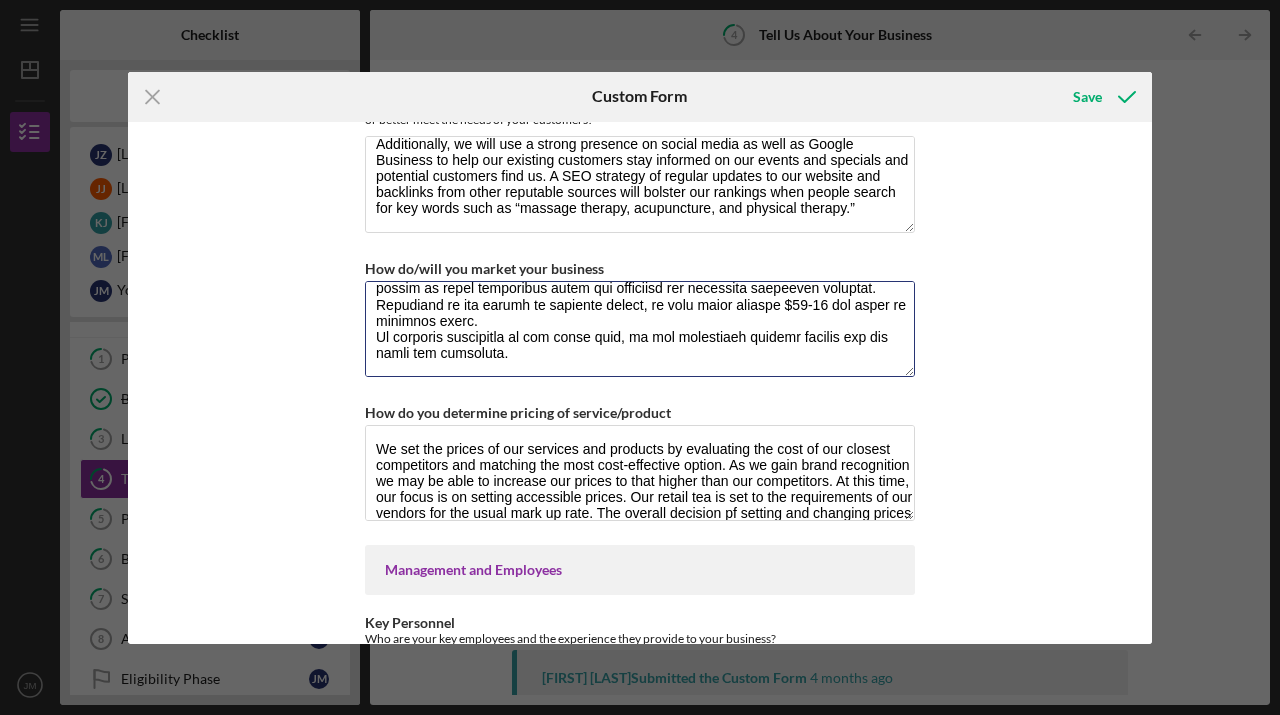 type on "While word-of-mouth may have the most likelihood of organic growth, a consistent effort through common social media outlets and Google Business profile will boost our rankings in search engines and keep current and potential customers informed on our services and specials. As new services, practitioners, and products are added, we will increase views of our announcements by purchasing pay-per-click advertising averaging $35/month. In our experience, these have temporarily increased our viewership by roughly 3 times with an increase in engagement, added followers, and new customers. The added control over the geographical area of reach for the advertising ensures that we focus on the surrounding area.
We post events to multiple local event websites such as [EVENT_WEBSITE], Perfect Day [CITY], Visit [CITY] and Nextdoor. These have the benefit of being free to post and reach some people who do not use social media.
Our downtown location and proximity to both hotels and tourist centered attractions provides opp..." 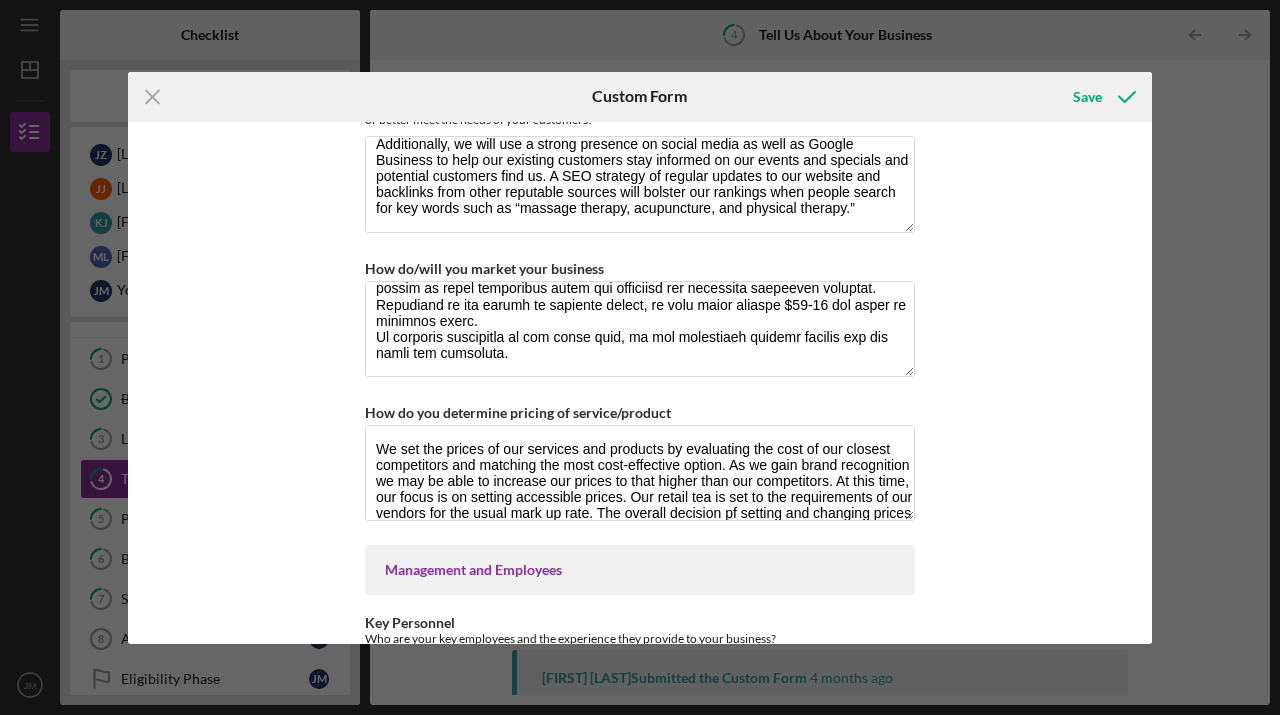 click on "Business Strategies & Operations *Industry Overview Please provide an overview of your industry, including key trends, challenges, and opportunities. *Achieving Success Describe how this loan will support your business in achieving success within your industry. *COVID 19 Impact Please describe the impact of COVID-19 pandemic on your industry. *Operational Plans What are your short-term and long-term operational plans for your business? *Supporting Operational Goals How will this loan support your operational goals—such as expanding production, improving logistics, enhancing technology, or strengthening workforce capacity? *Geographic Area Describe your business’s operating location, including its geographic area, physical space, and any unique characteristics that support your business operations. Why do you believe this location is well-suited for your success? Consider factors such as customer access, market demand, supply chain logistics, competition, and community or industry advantages. Tenure 3 3" at bounding box center [640, 595] 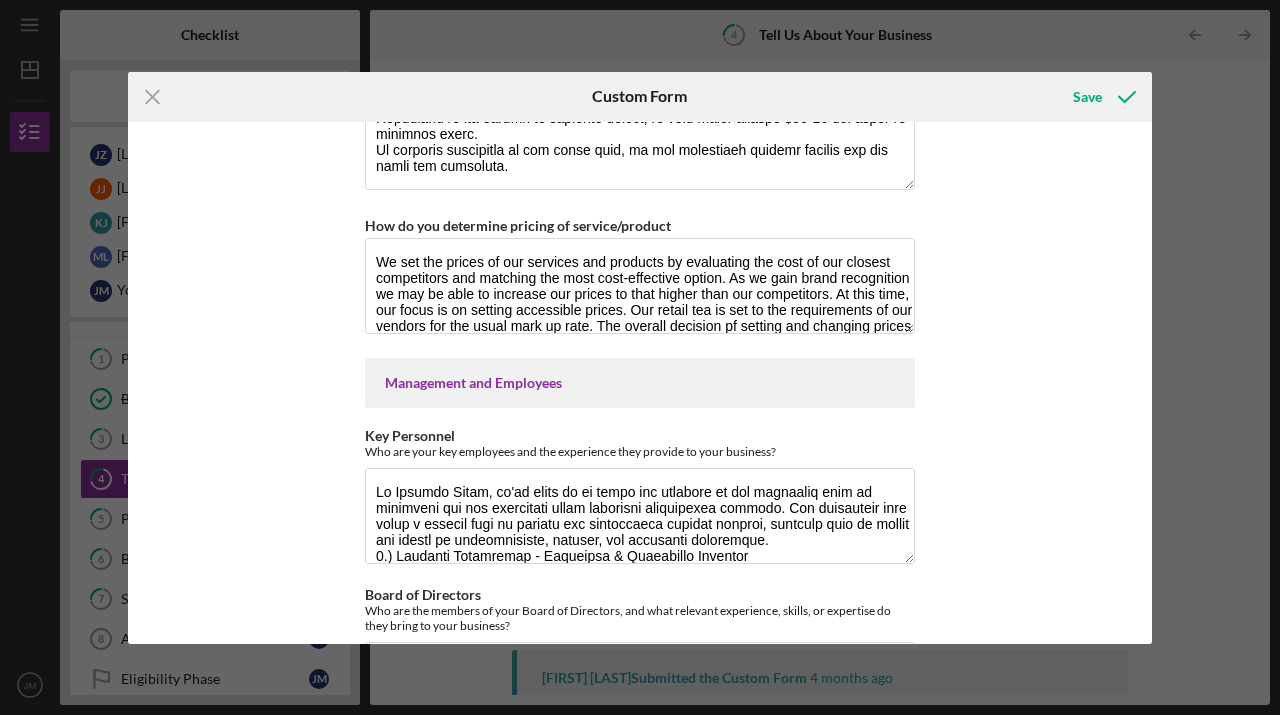 scroll, scrollTop: 2401, scrollLeft: 0, axis: vertical 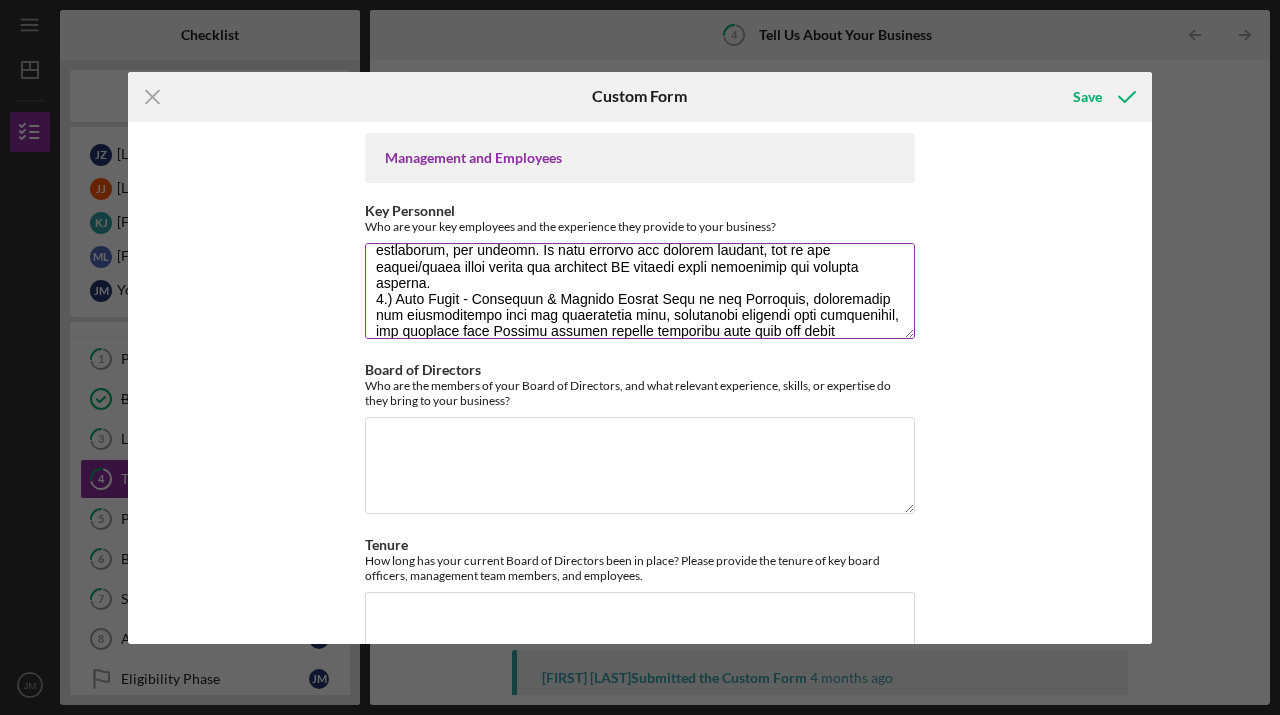 drag, startPoint x: 375, startPoint y: 232, endPoint x: 756, endPoint y: 207, distance: 381.81934 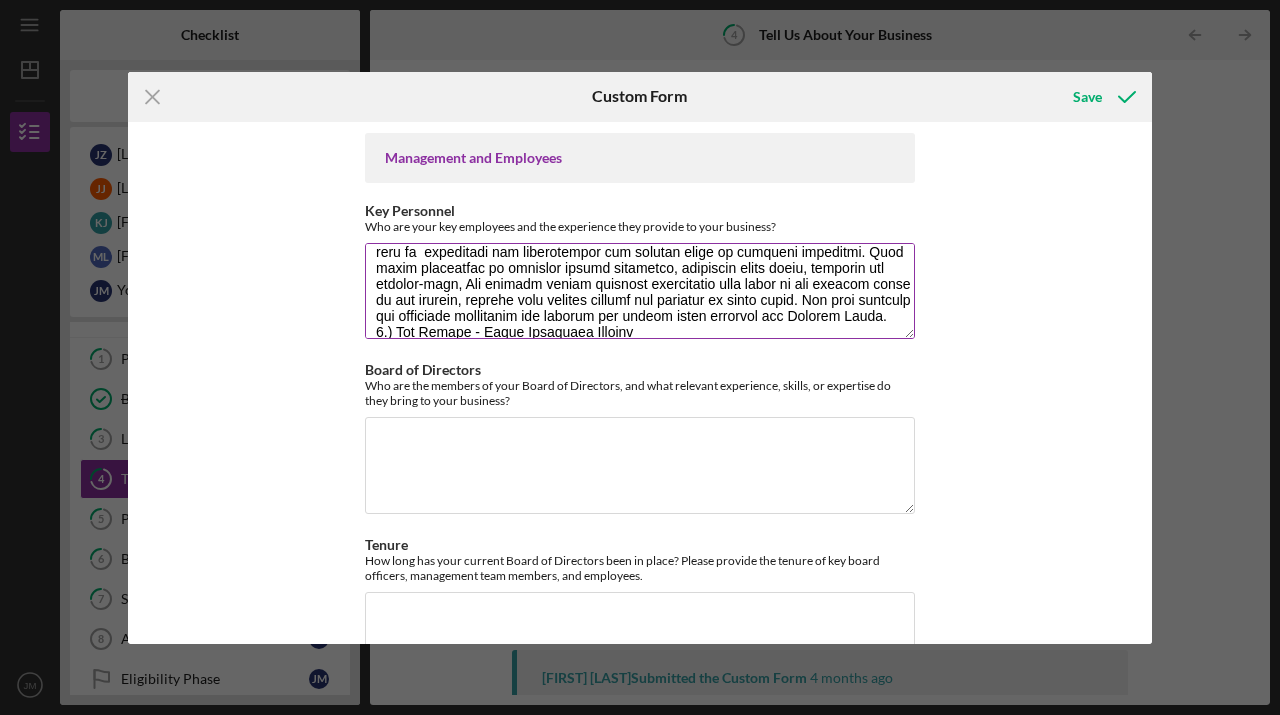 scroll, scrollTop: 205, scrollLeft: 0, axis: vertical 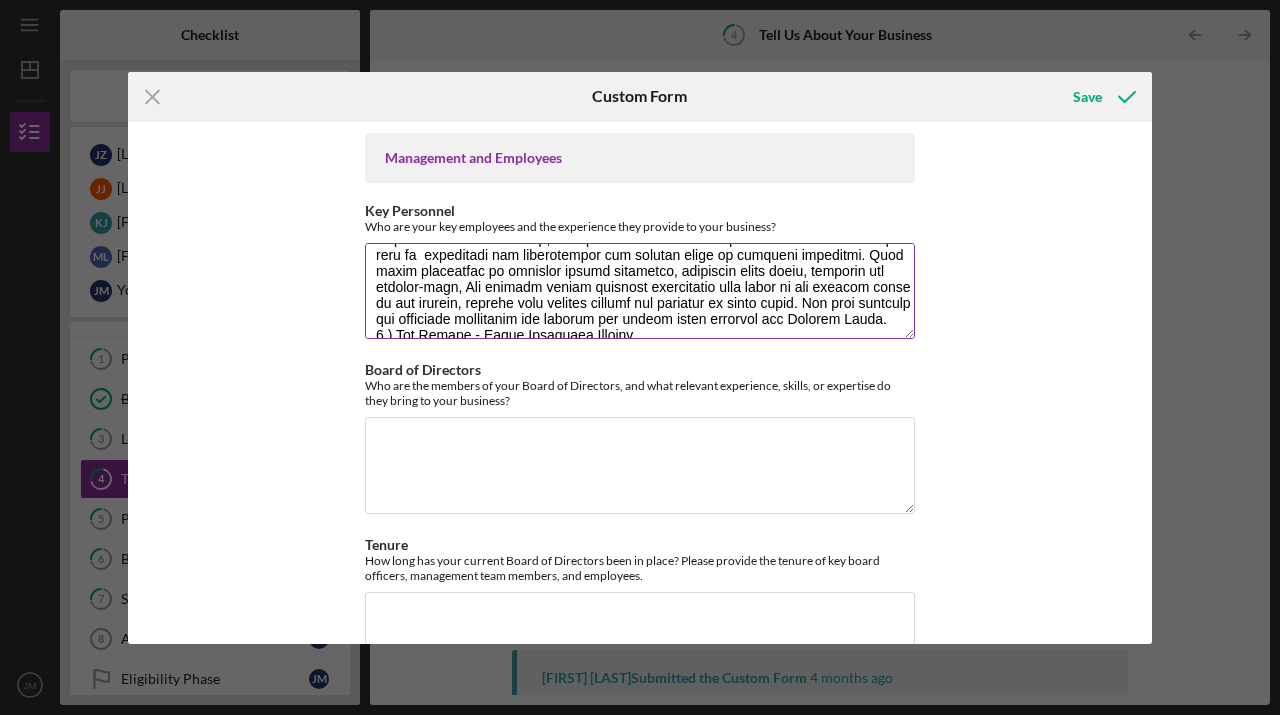 click on "Key Personnel" at bounding box center (640, 291) 